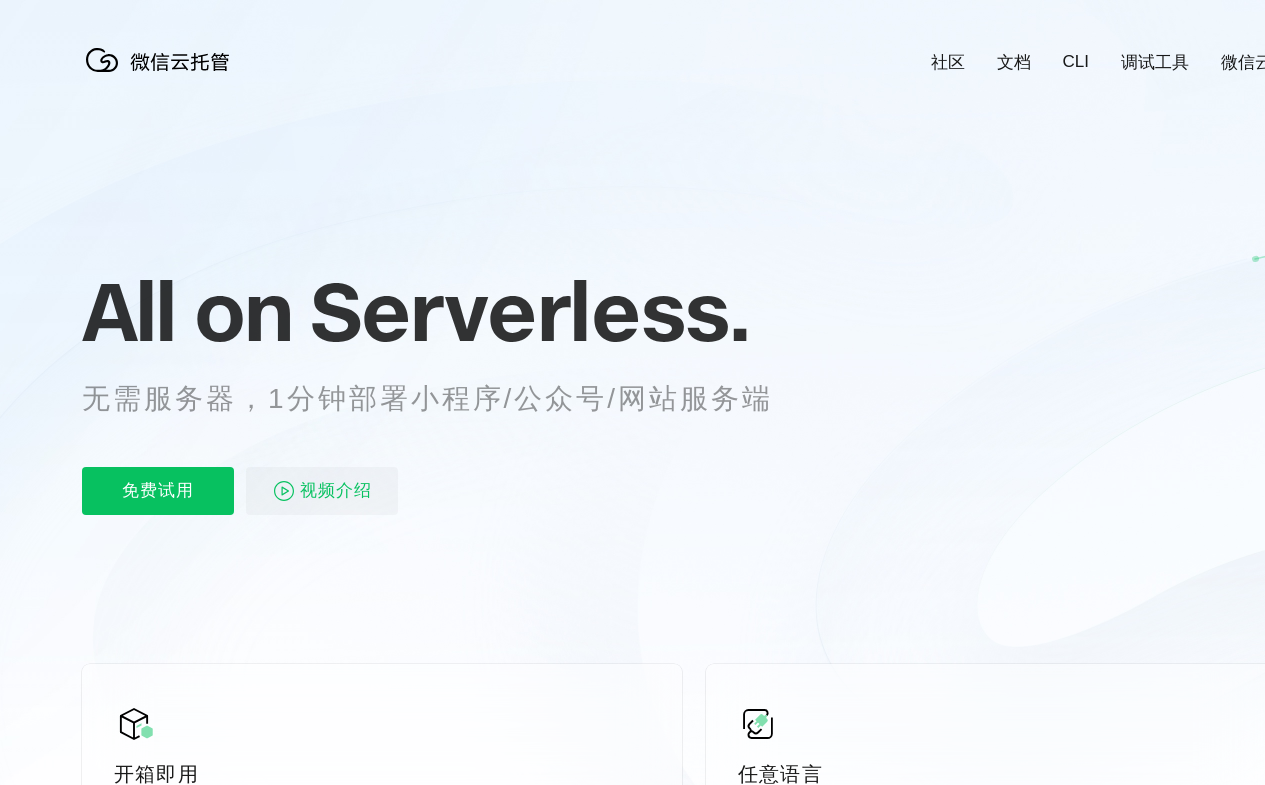 scroll, scrollTop: 0, scrollLeft: 0, axis: both 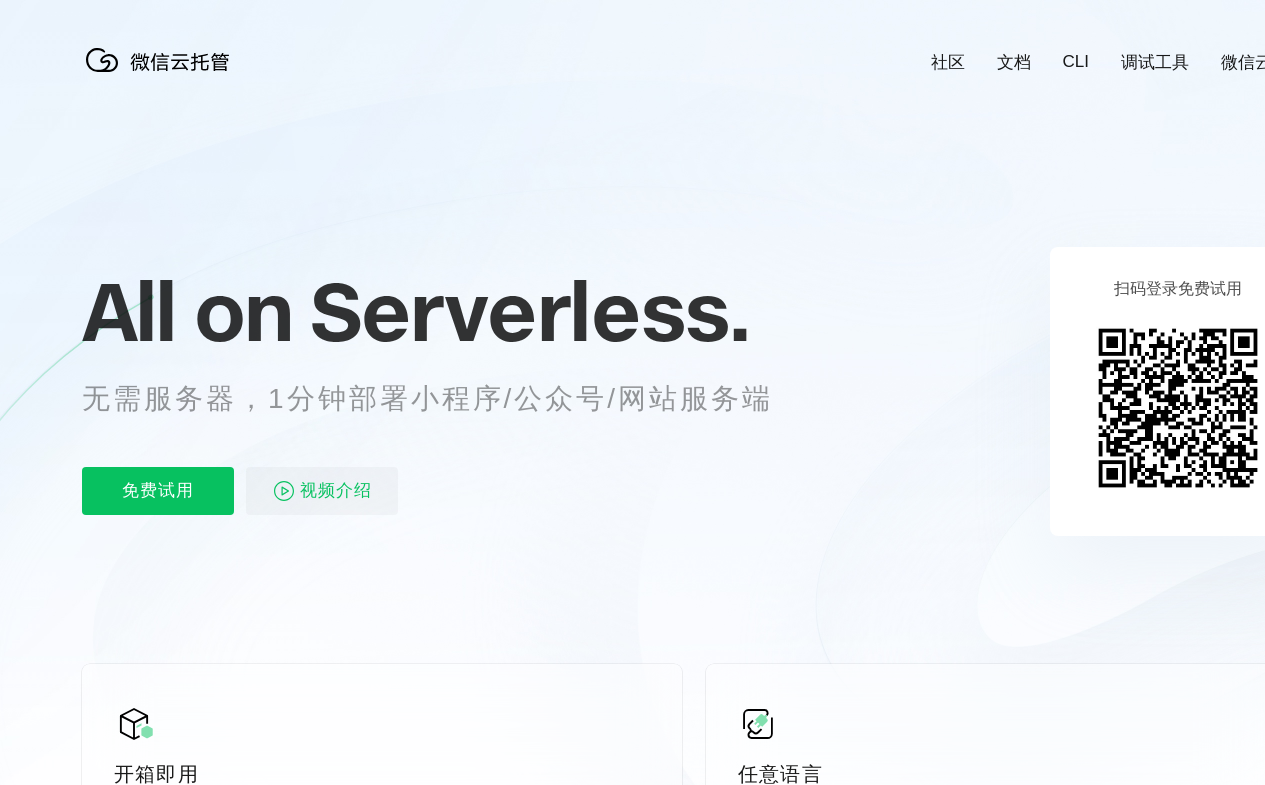 click on "All on Serverless. 无需服务器，1分钟部署小程序/公众号/网站服务端 免费试用 视频介绍" at bounding box center (452, 391) 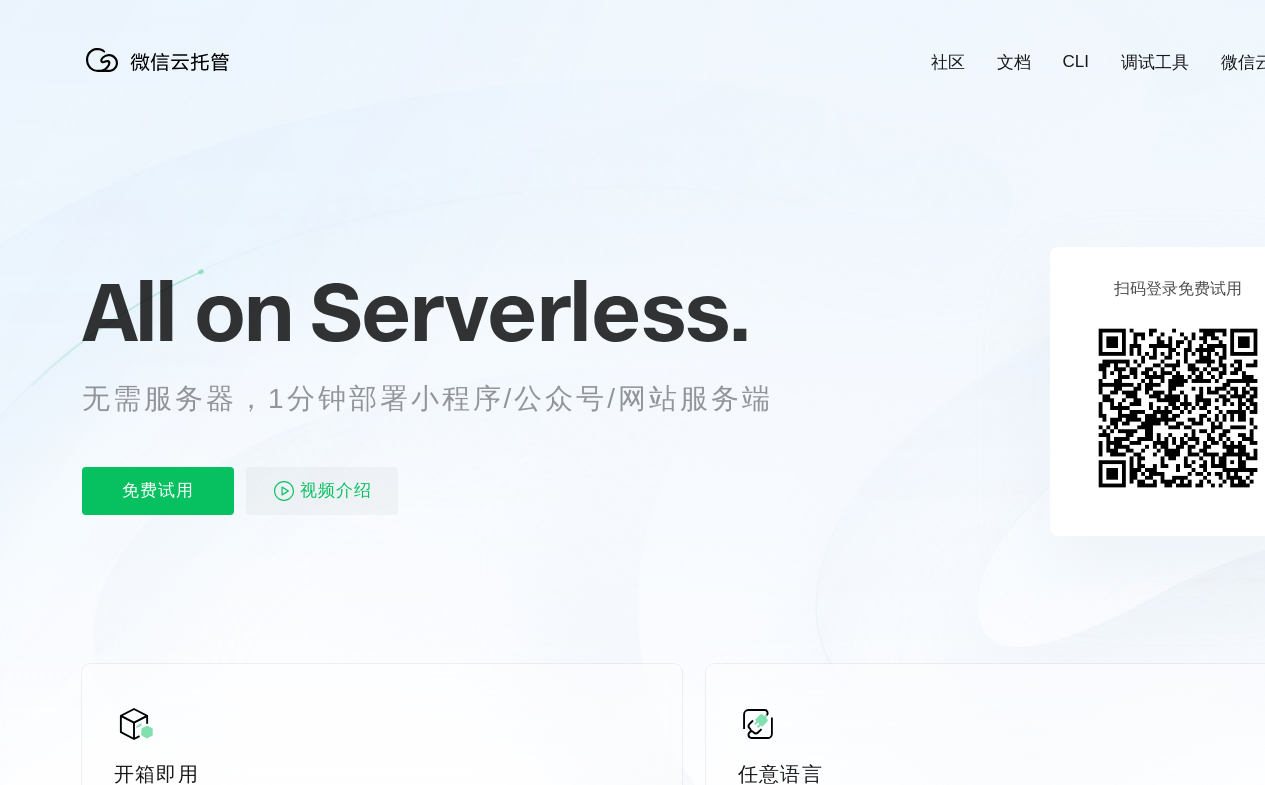 click on "All on Serverless. 无需服务器，1分钟部署小程序/公众号/网站服务端 免费试用 视频介绍" at bounding box center [452, 391] 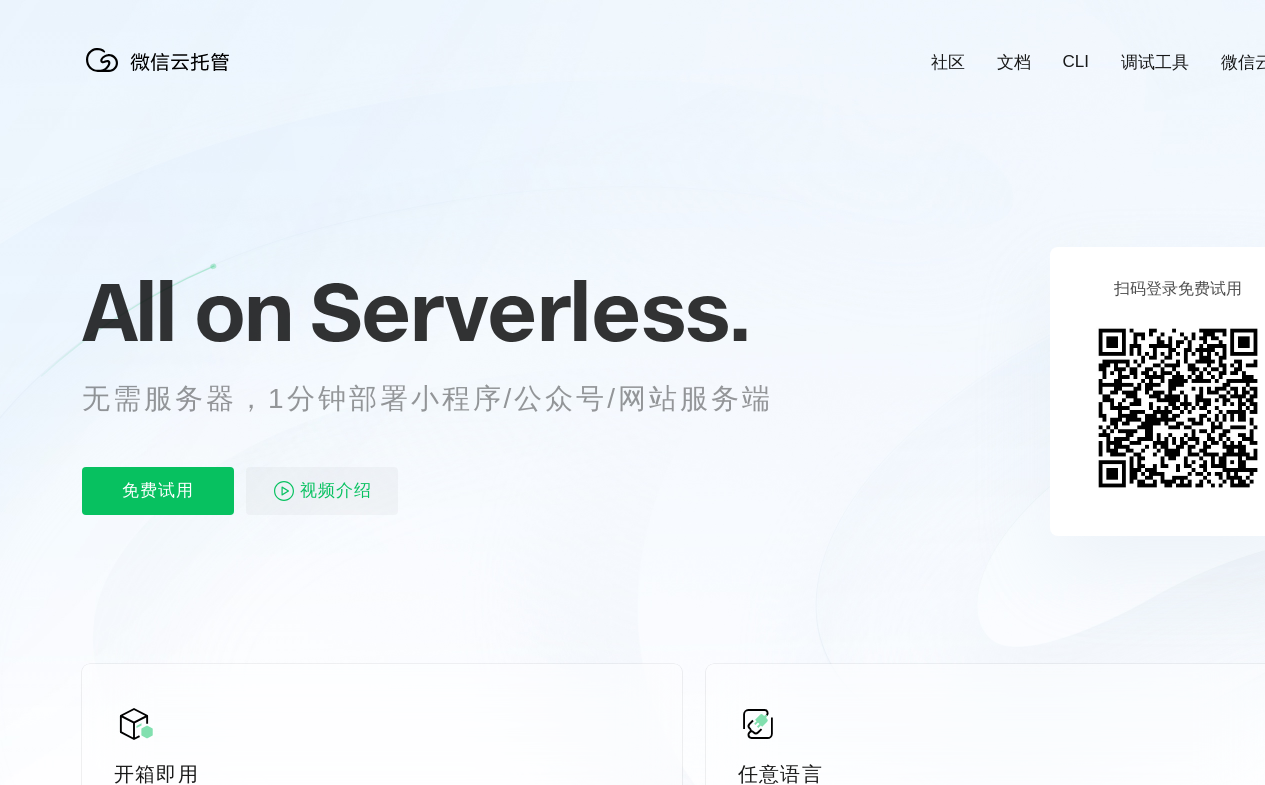 click on "社区" at bounding box center [948, 62] 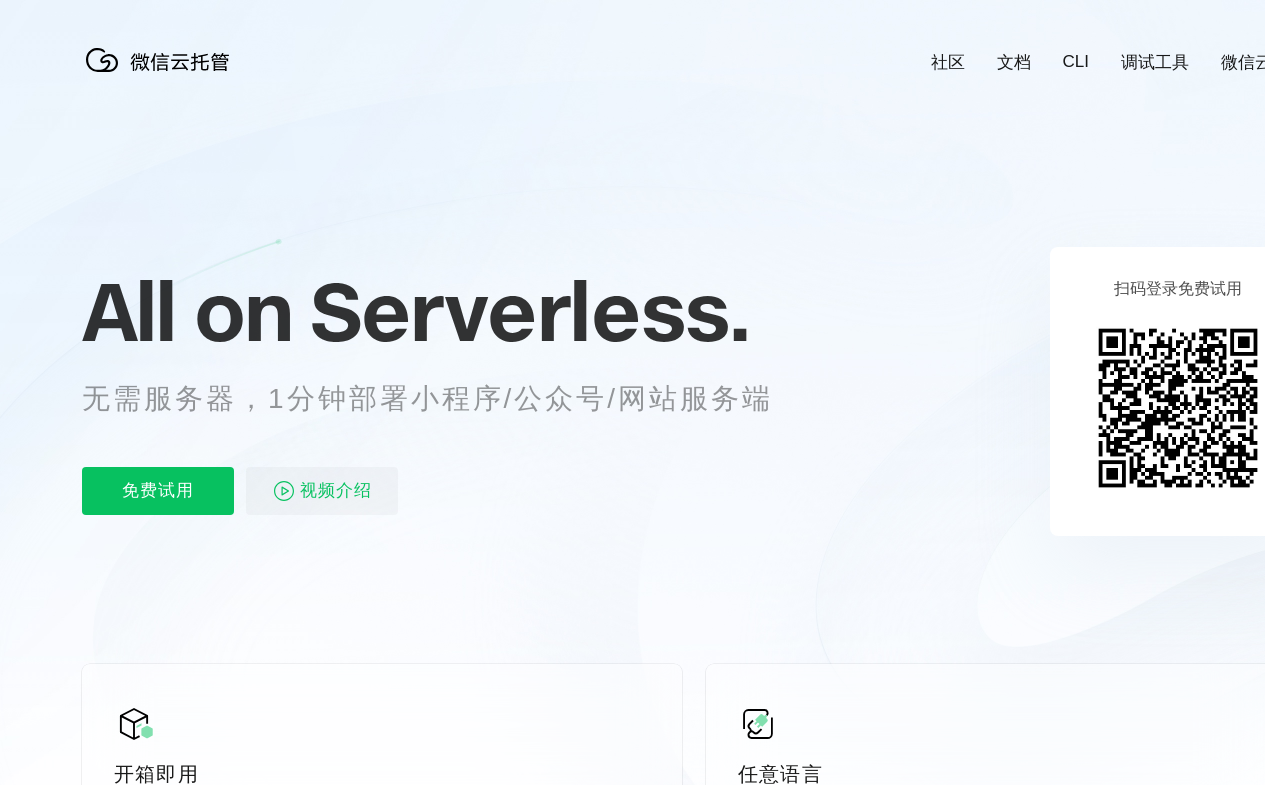 click on "文档" at bounding box center [1014, 62] 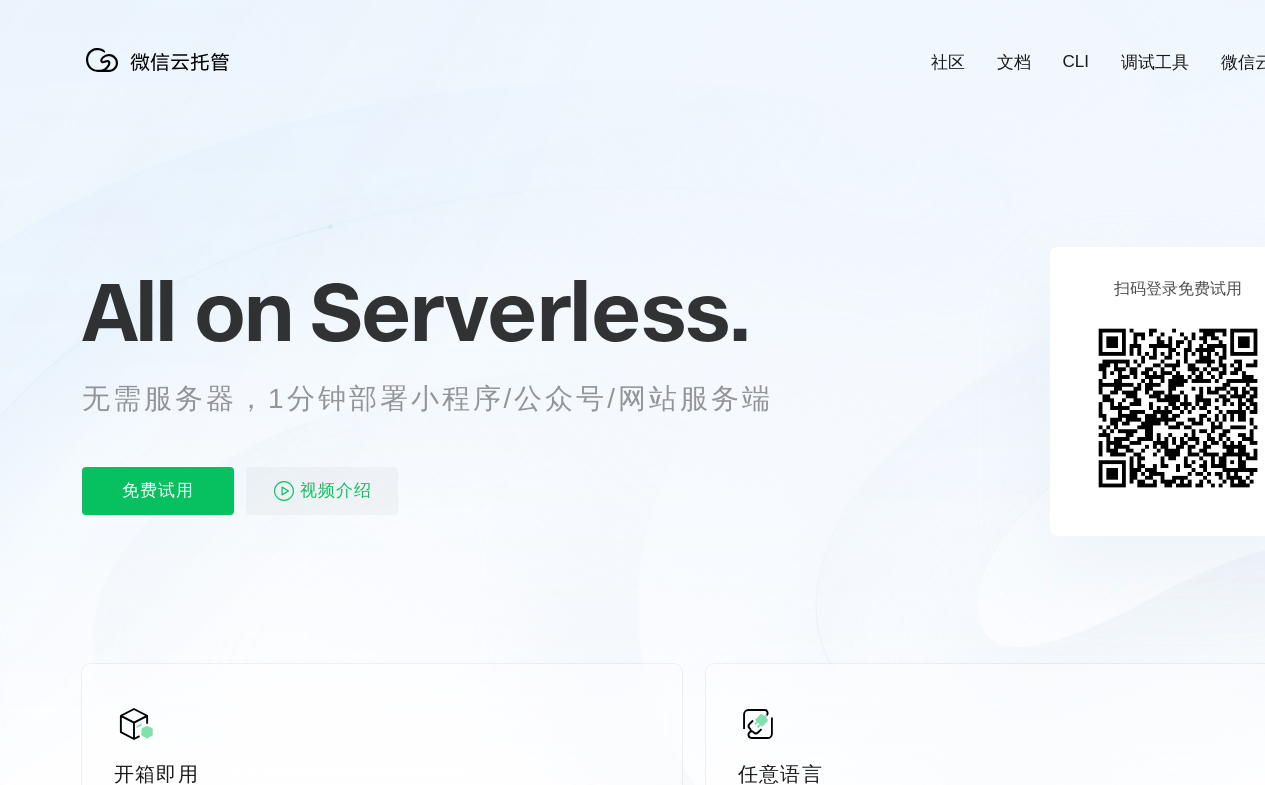 click on "CLI" at bounding box center (1076, 62) 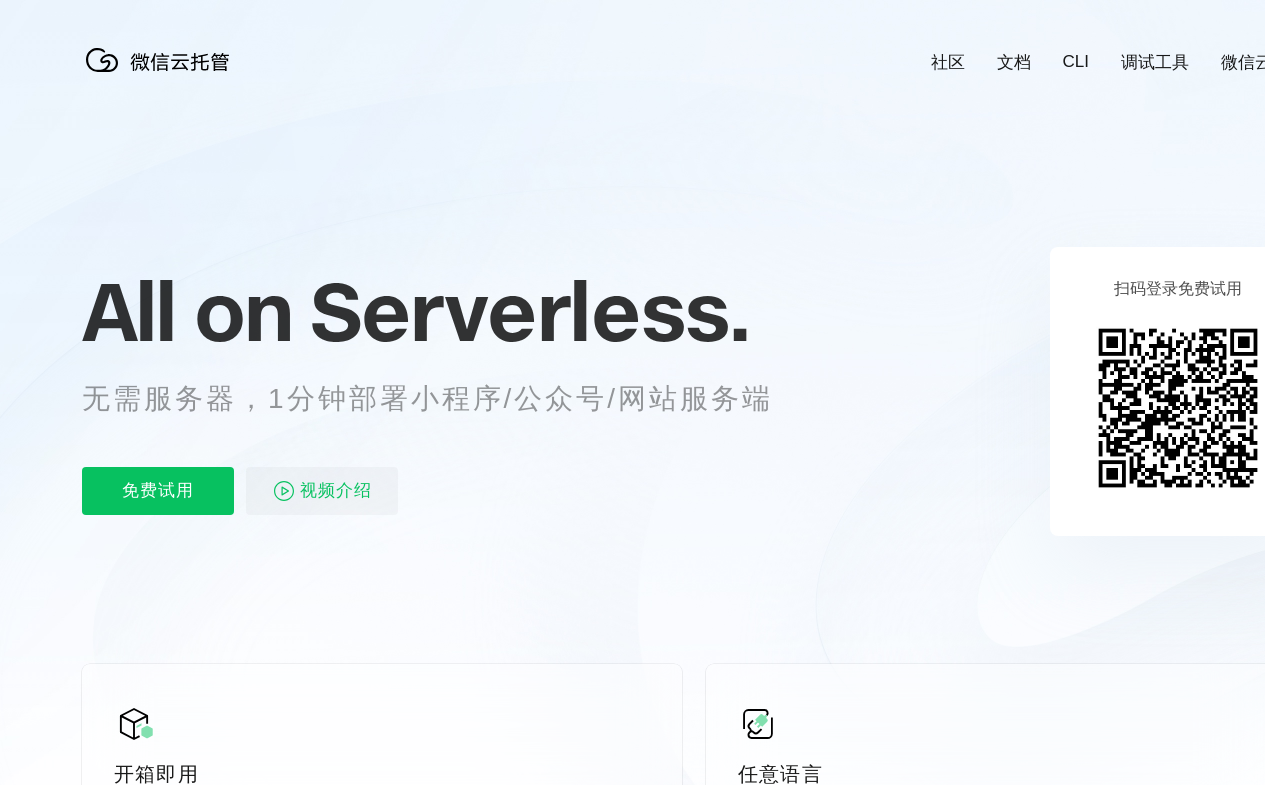 click on "调试工具" at bounding box center [1155, 62] 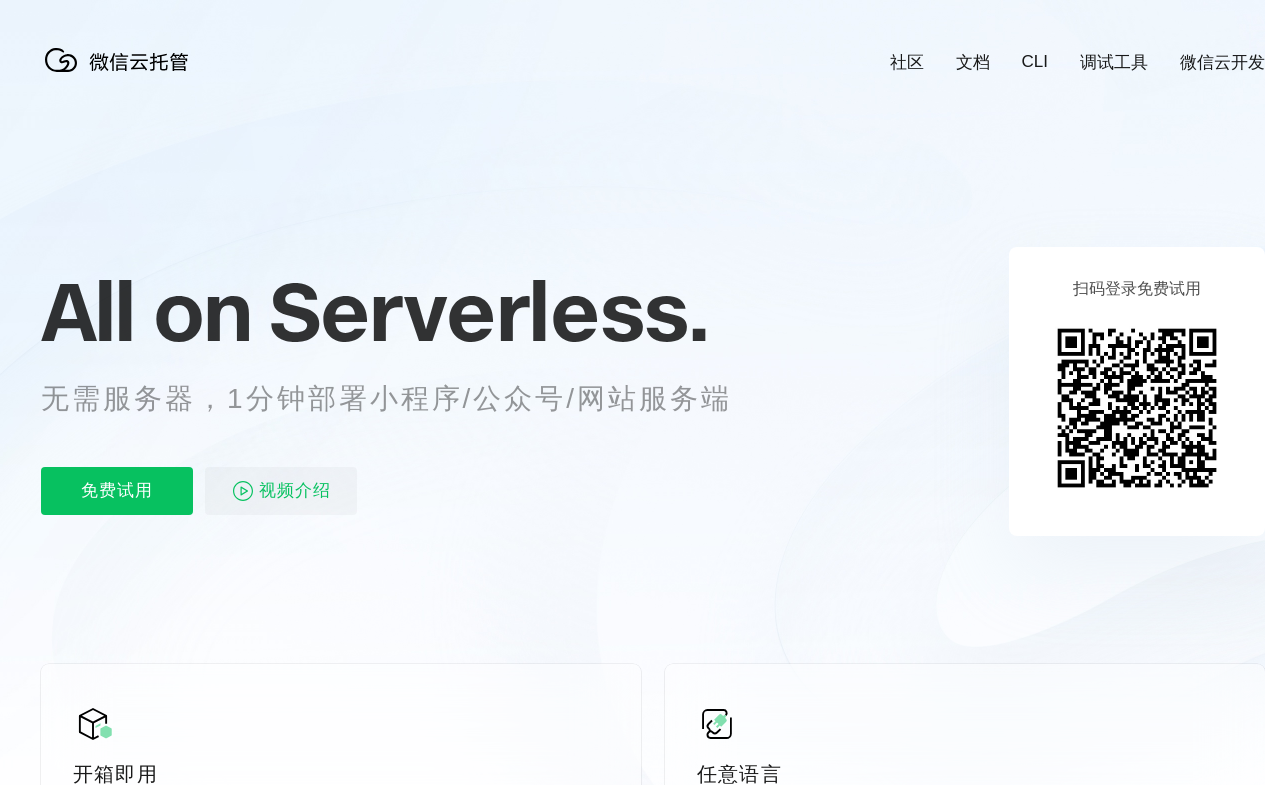 click on "免费试用 视频介绍" at bounding box center (411, 491) 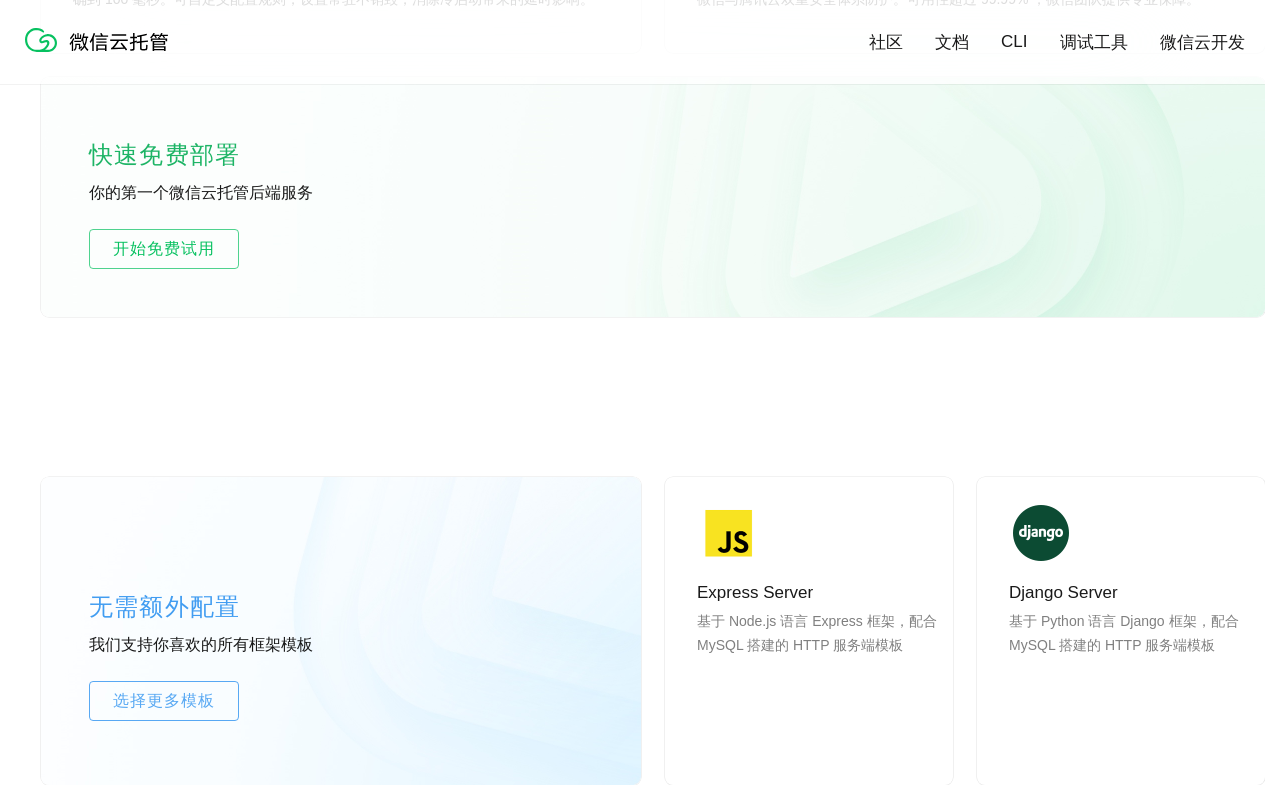 click on "查看案例" at bounding box center (101, 1886) 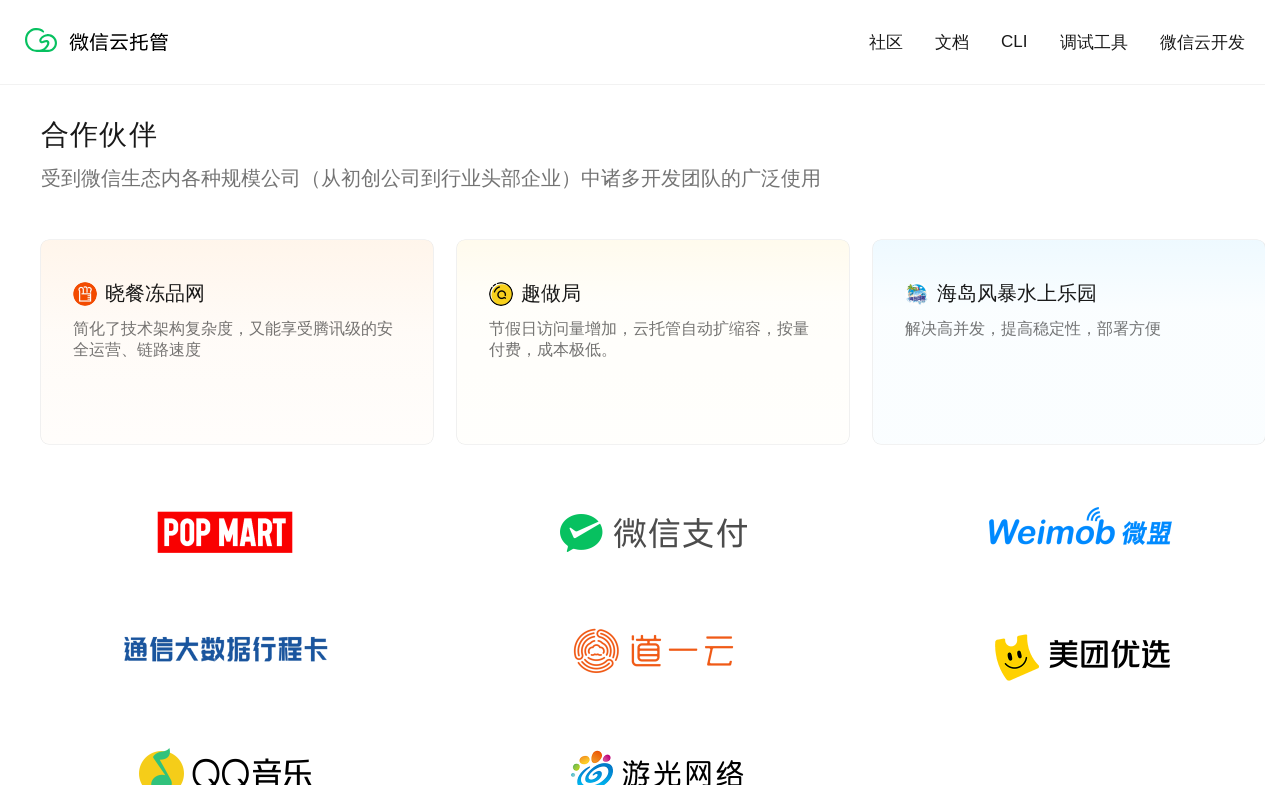 click on "查看案例" at bounding box center (517, 393) 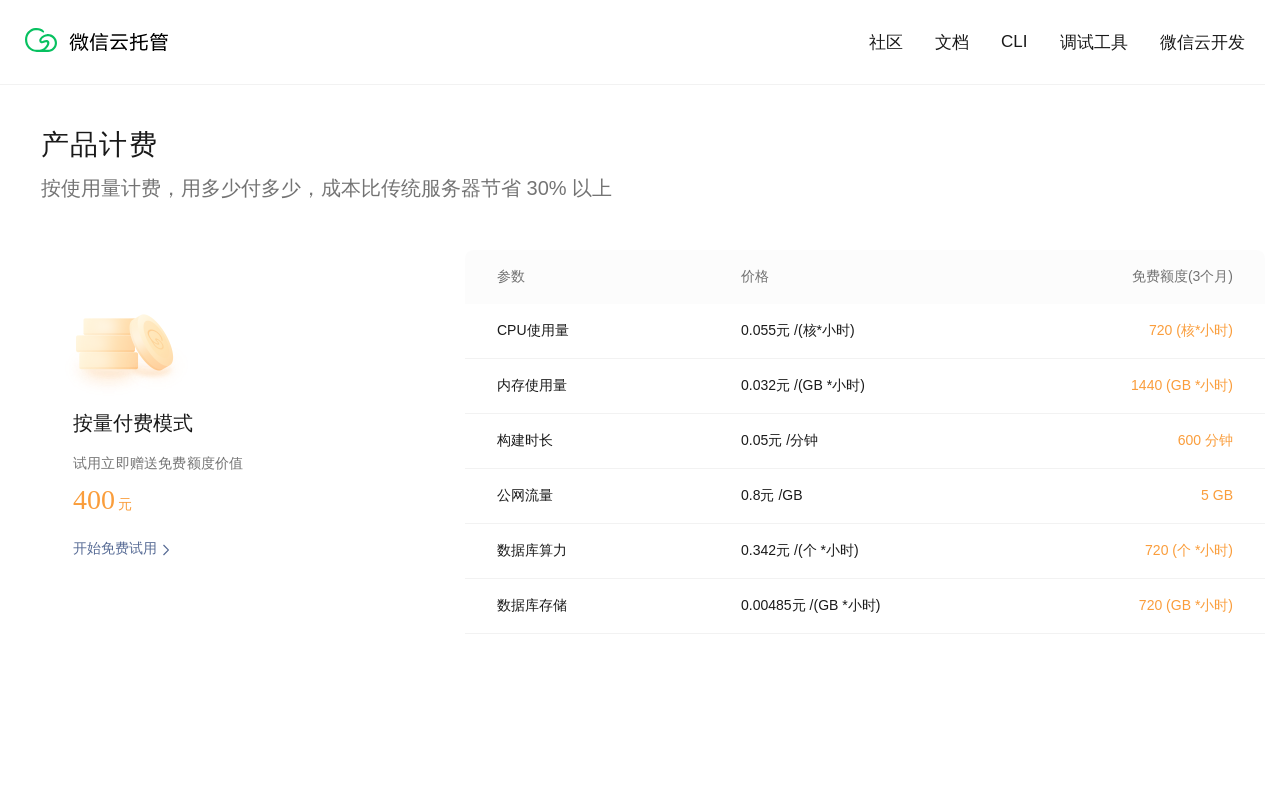 click on "开始免费试用" at bounding box center (115, 550) 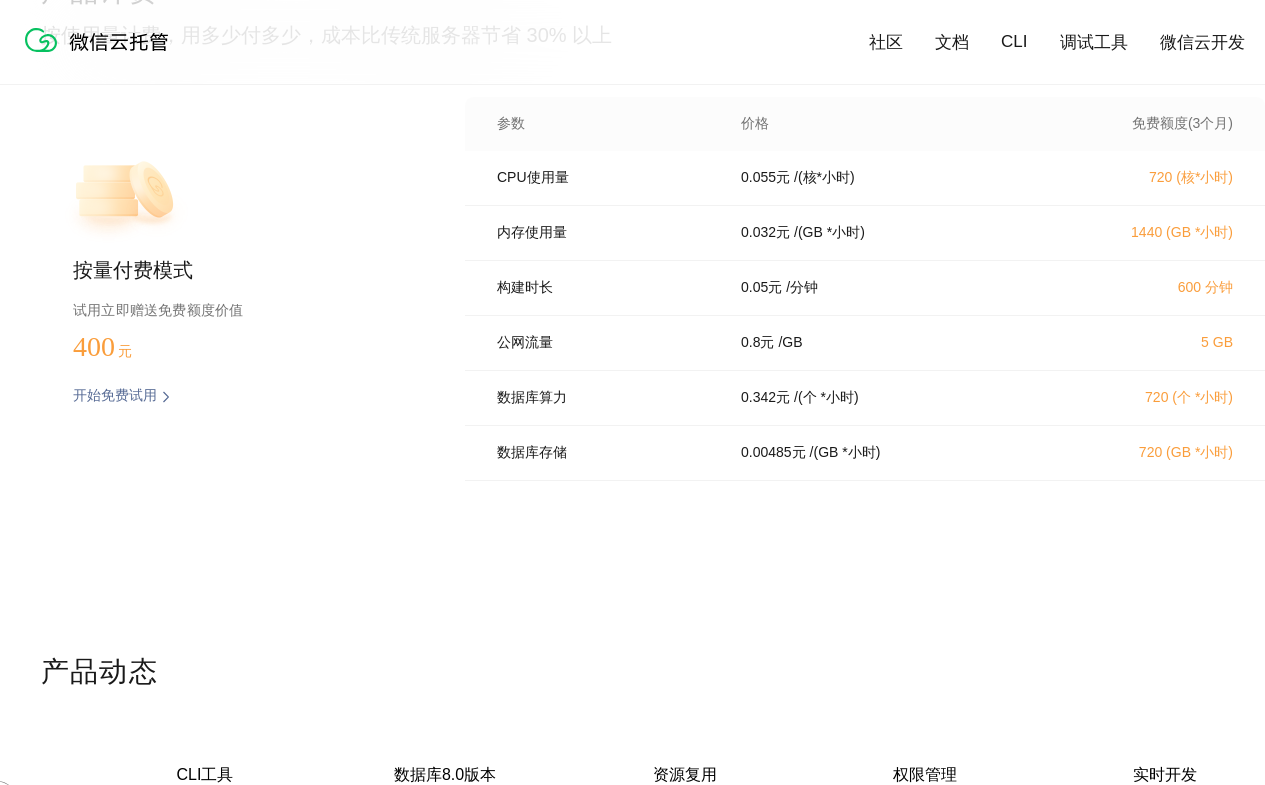 click at bounding box center [61, 811] 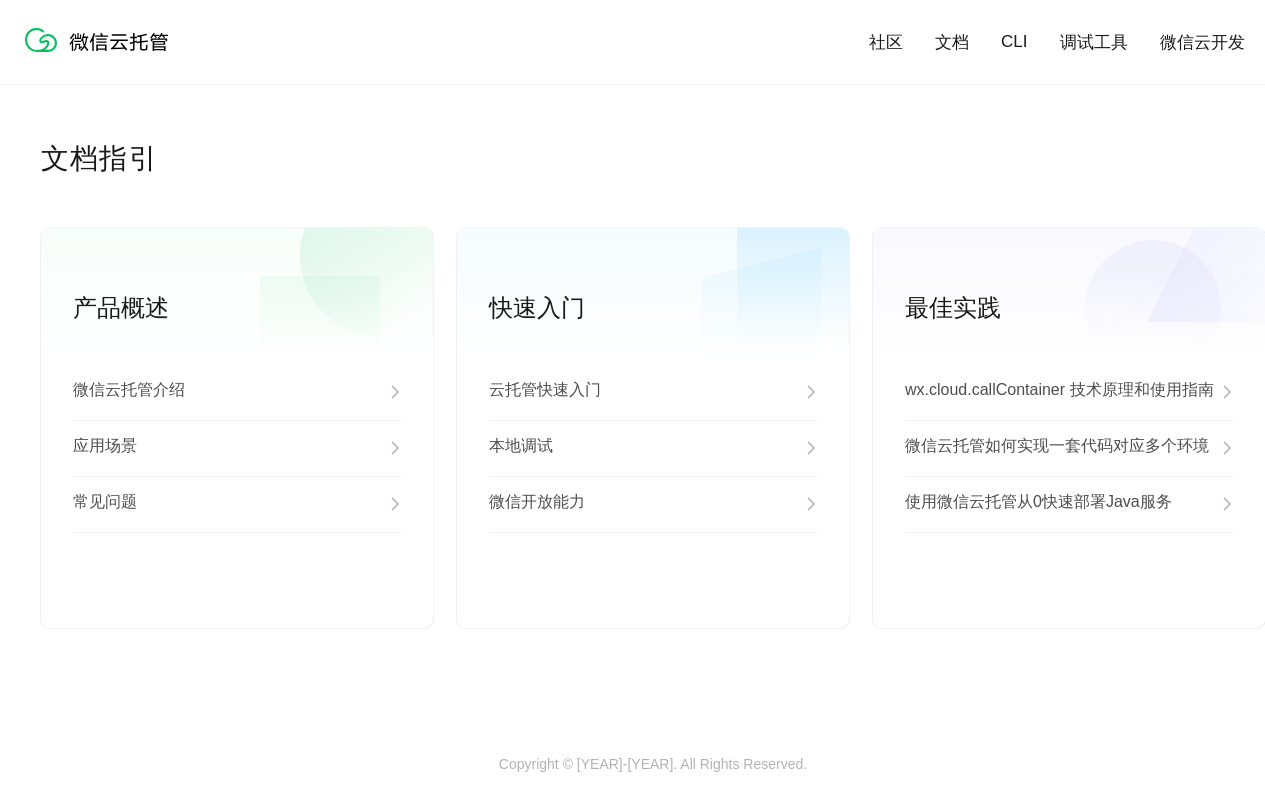 click on "应用场景" at bounding box center (237, 448) 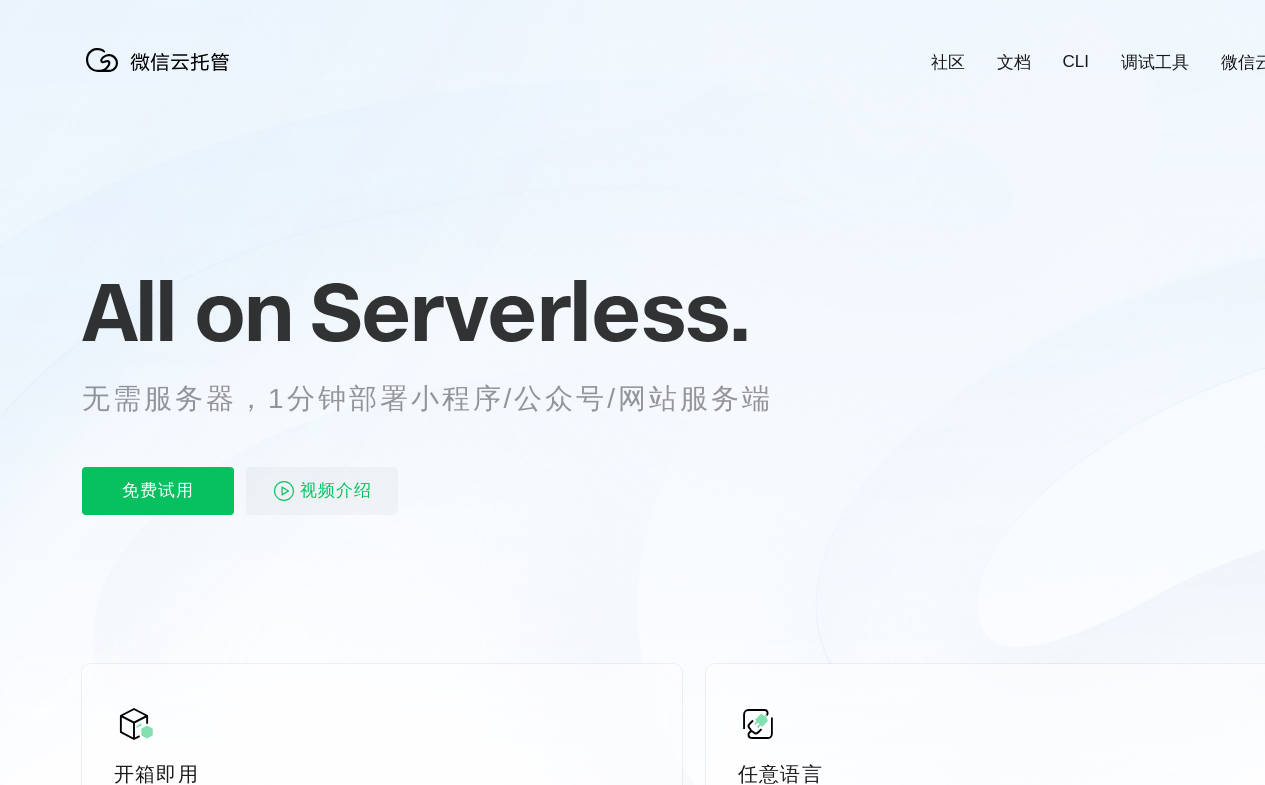scroll, scrollTop: 0, scrollLeft: 0, axis: both 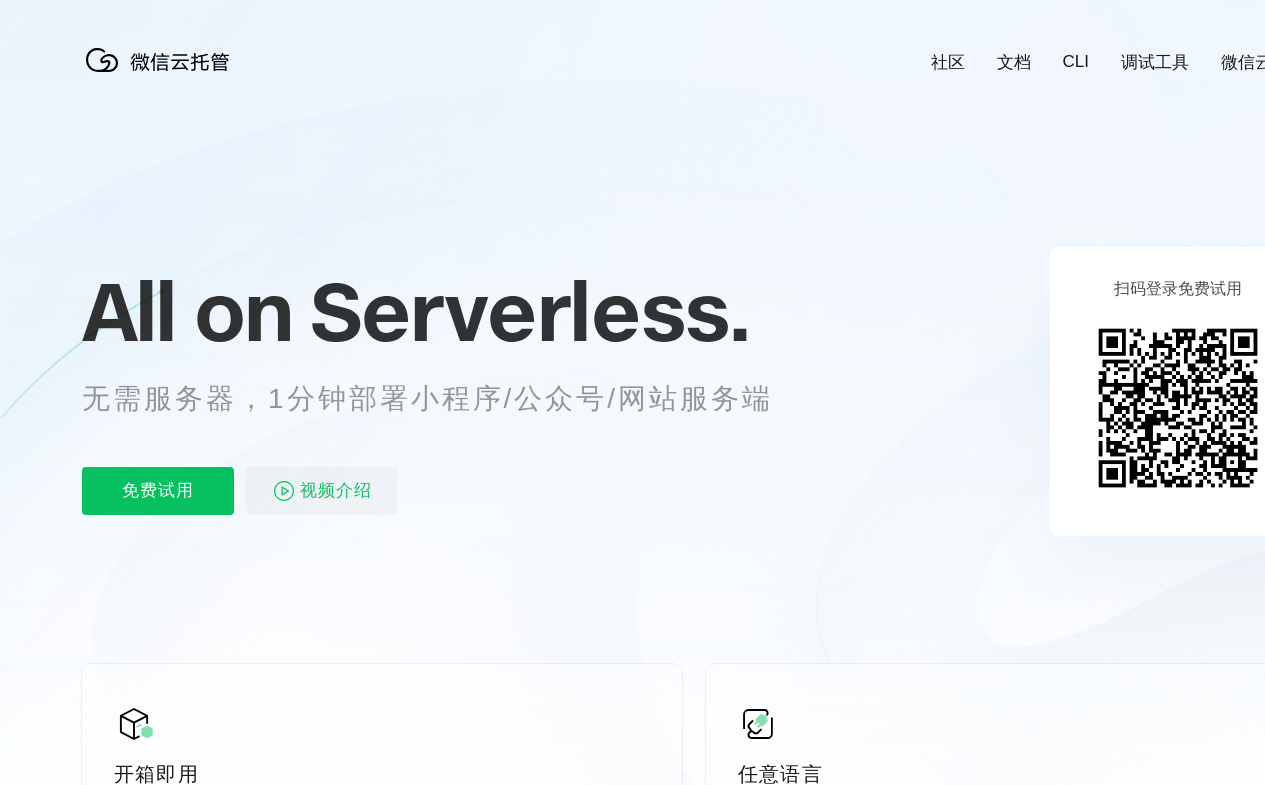 click on "All on Serverless. 无需服务器，1分钟部署小程序/公众号/网站服务端 免费试用 视频介绍" at bounding box center [452, 391] 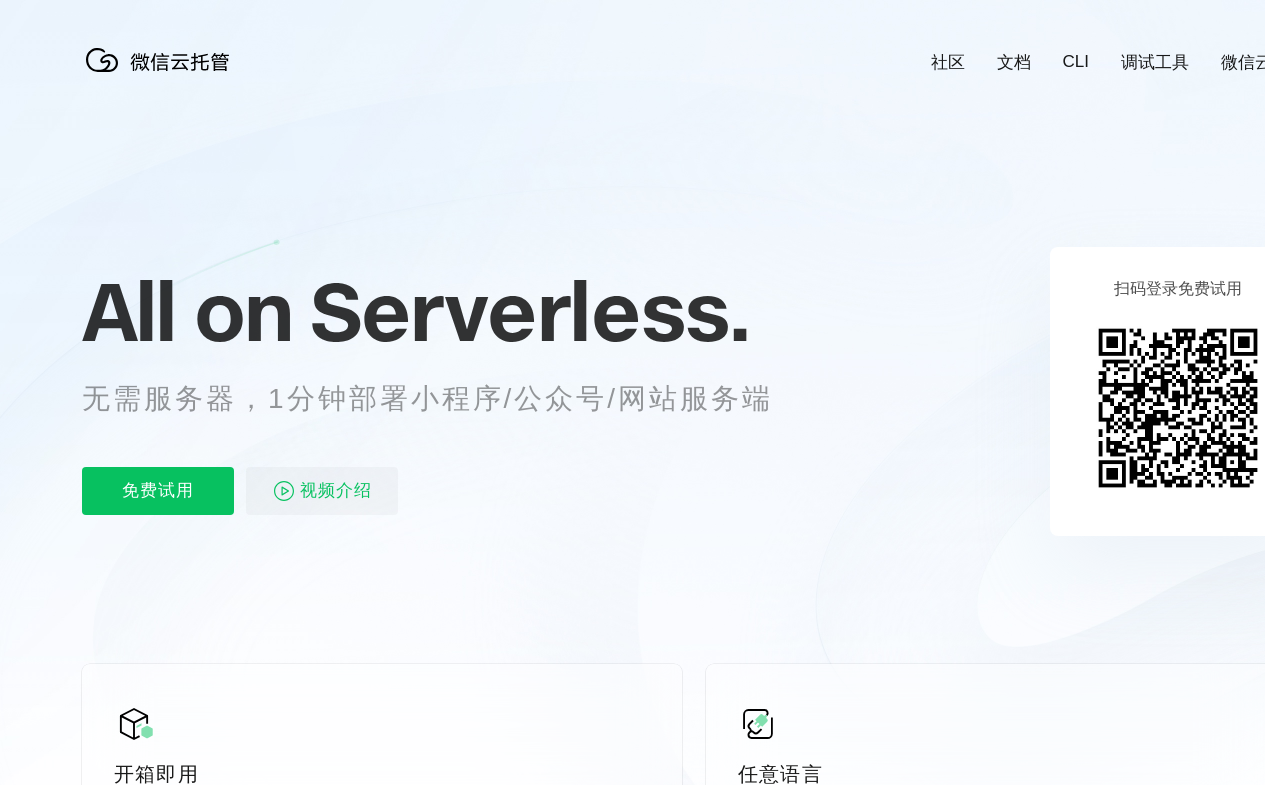 click on "All on Serverless. 无需服务器，1分钟部署小程序/公众号/网站服务端 免费试用 视频介绍" at bounding box center [452, 391] 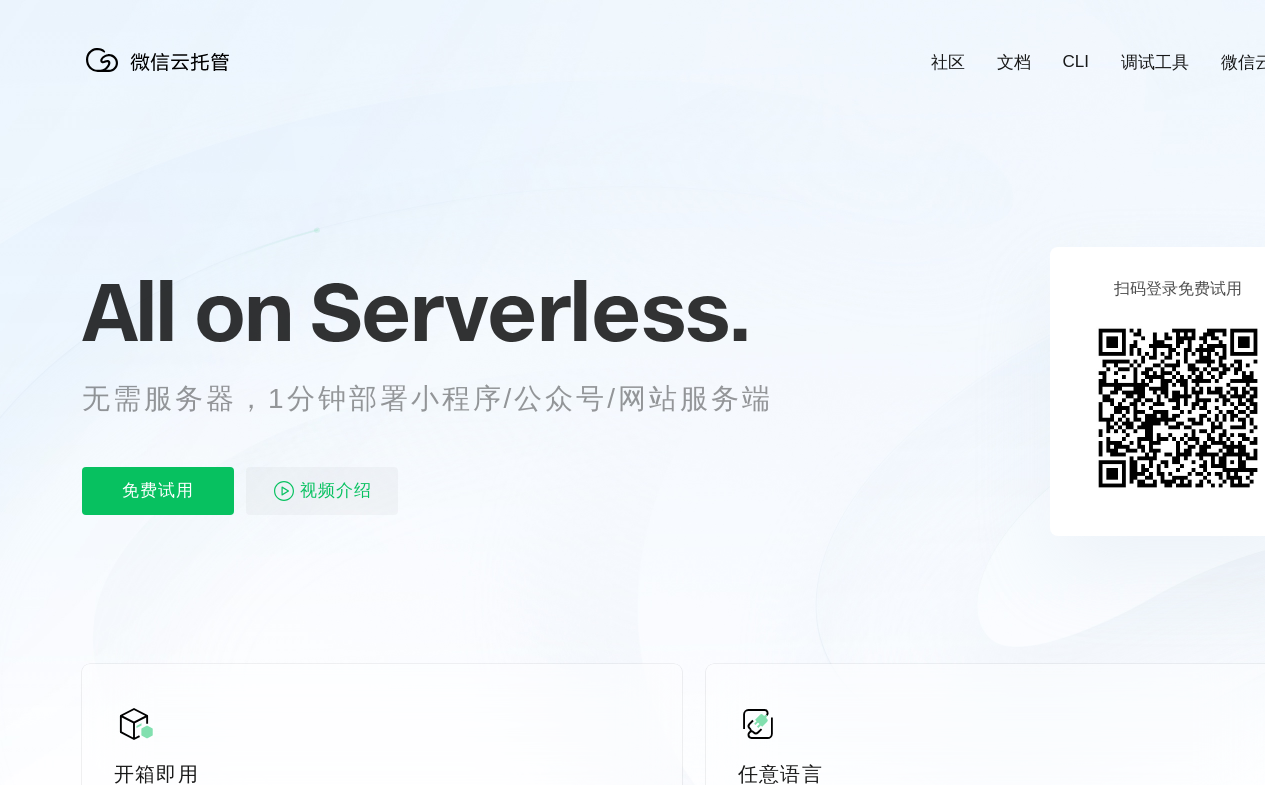 click on "文档" at bounding box center [1014, 62] 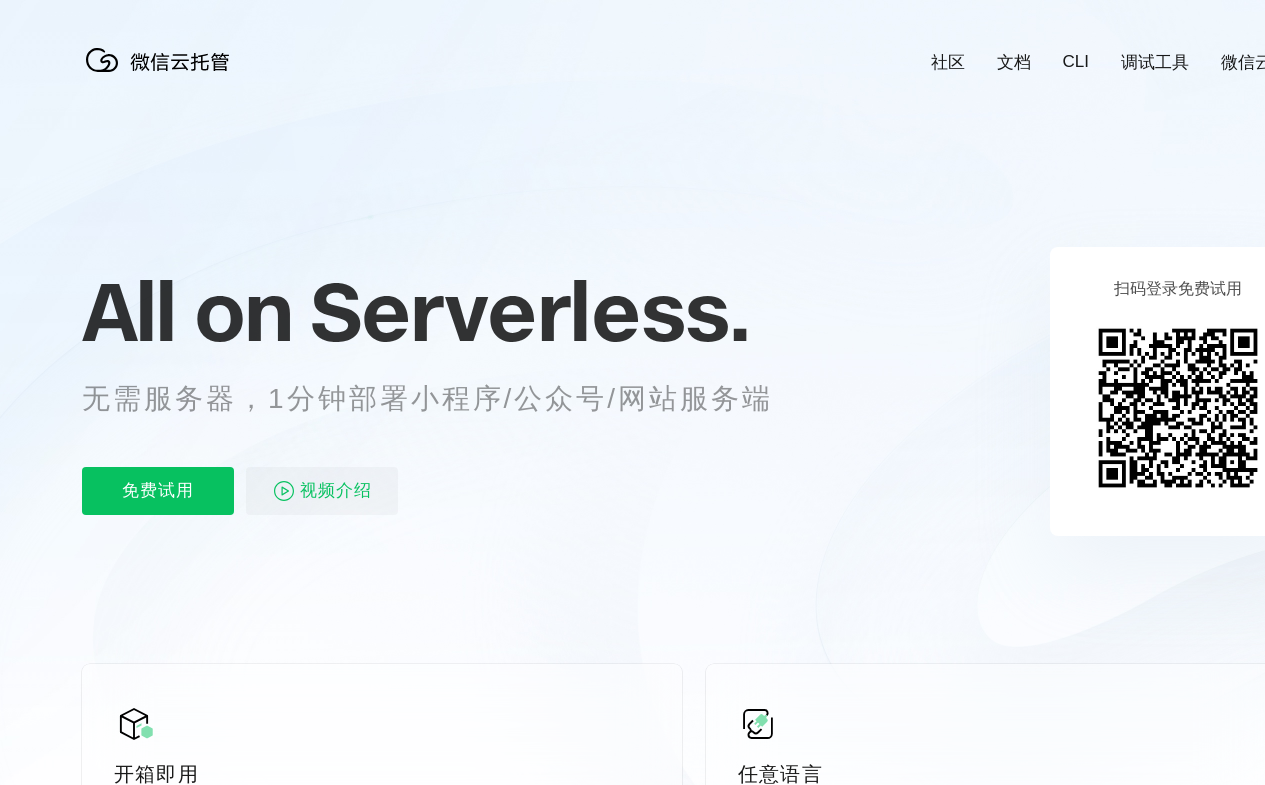 click on "CLI" at bounding box center (1076, 62) 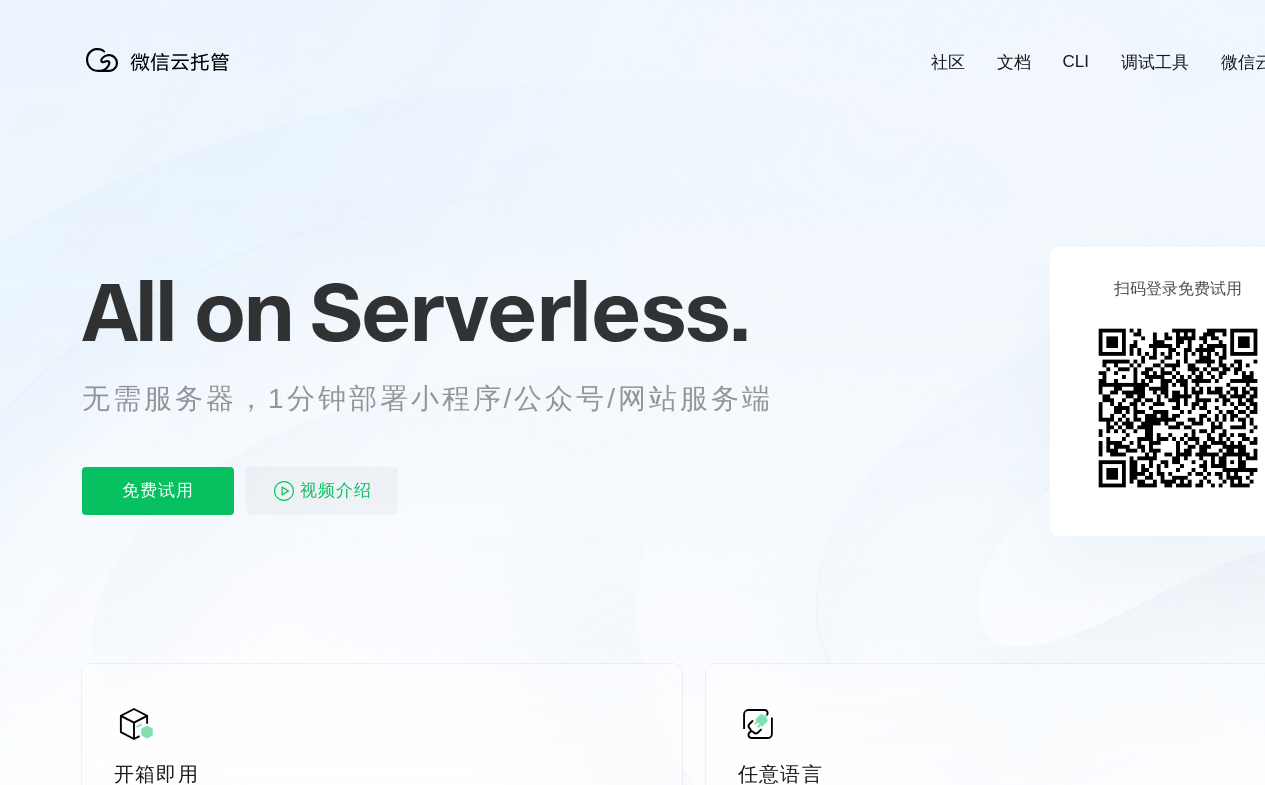 click on "调试工具" at bounding box center (1155, 62) 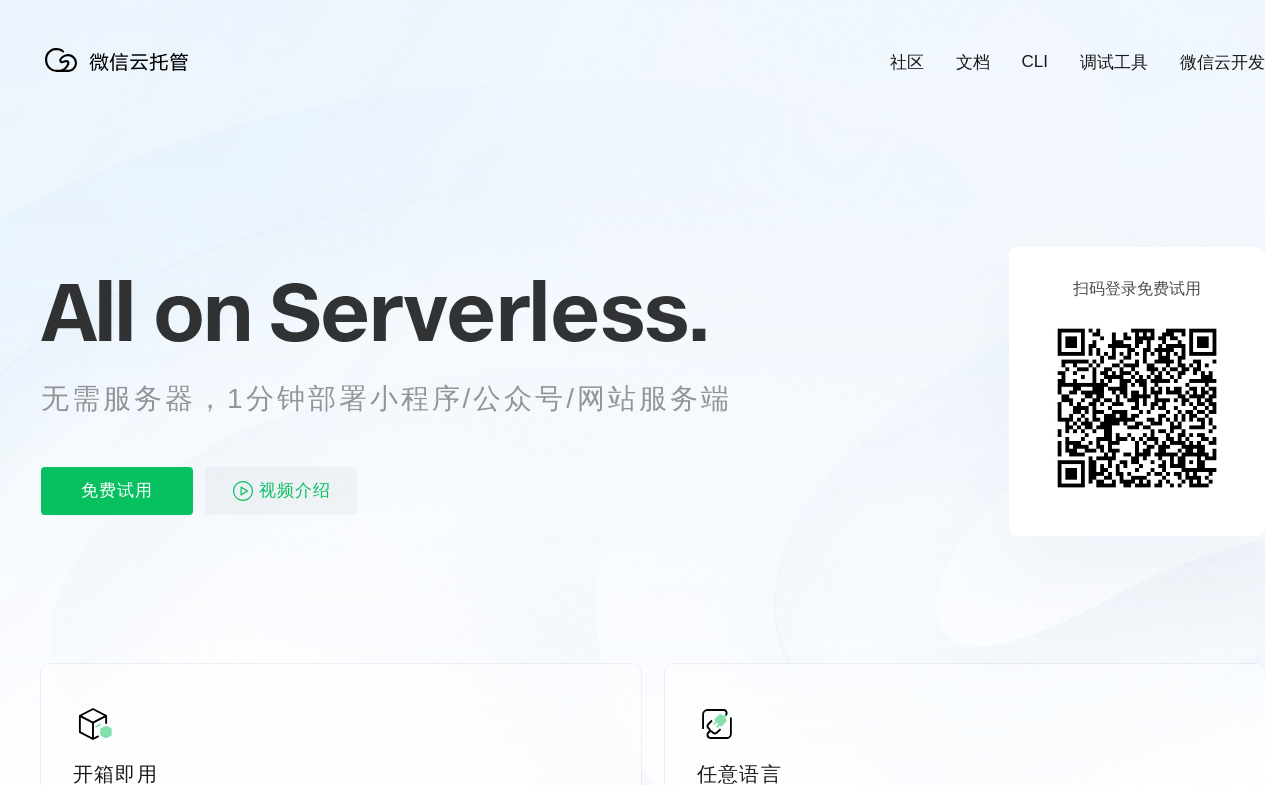 click on "免费试用 视频介绍" at bounding box center (411, 491) 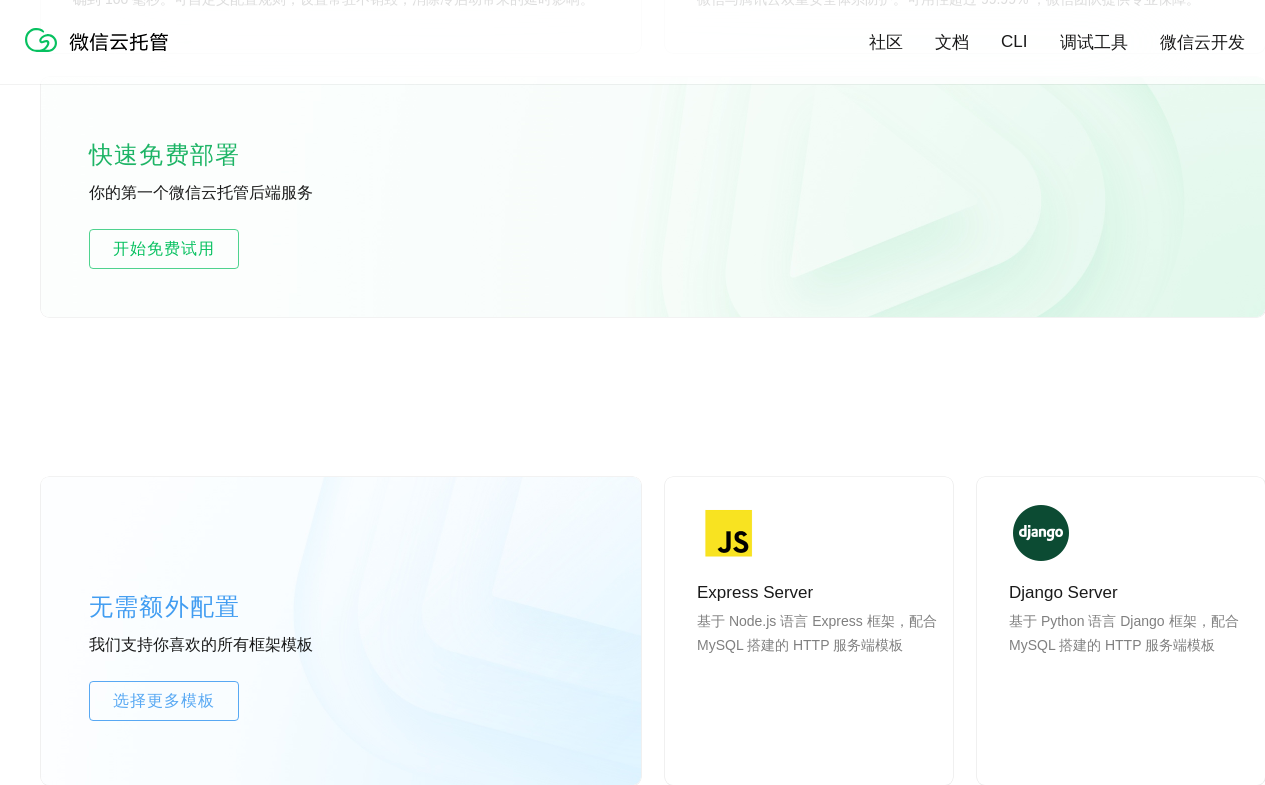 click on "查看案例" at bounding box center (101, 1886) 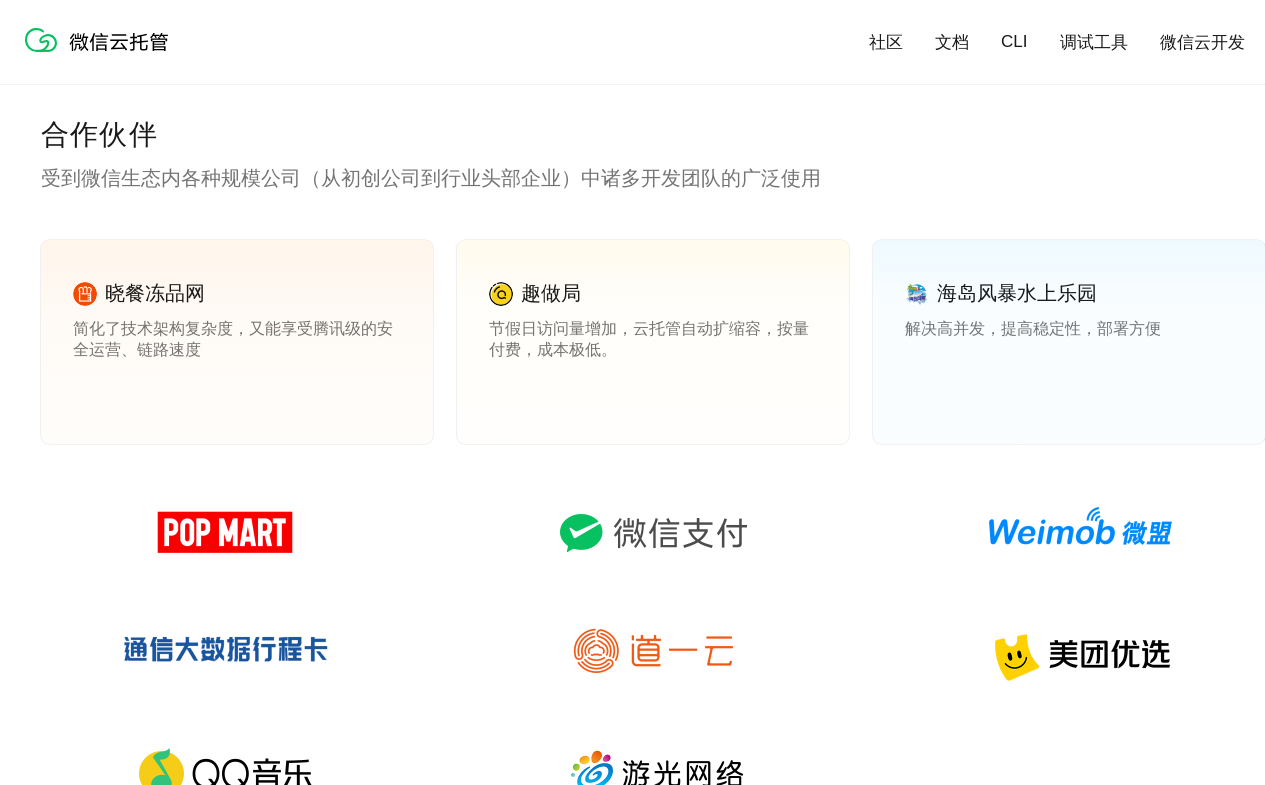 click on "查看案例" at bounding box center [517, 393] 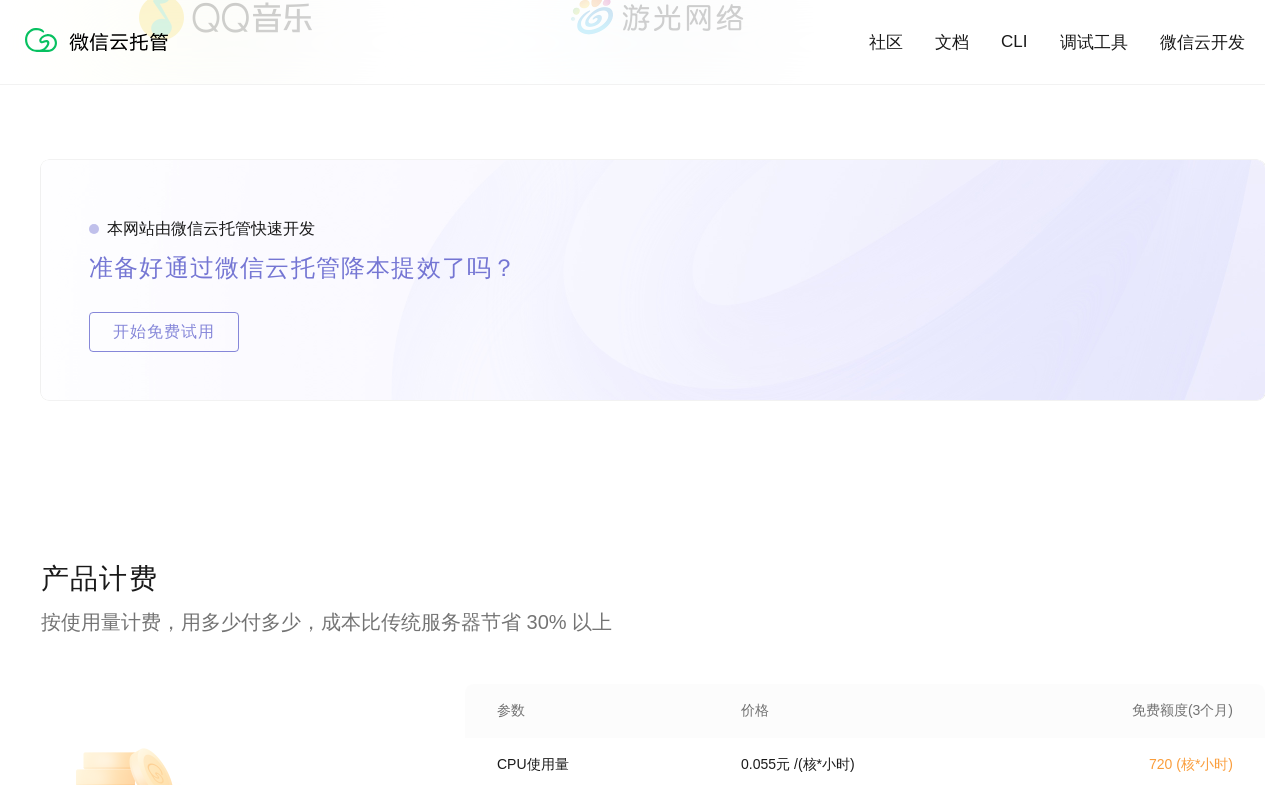 click on "开始免费试用" at bounding box center (115, 984) 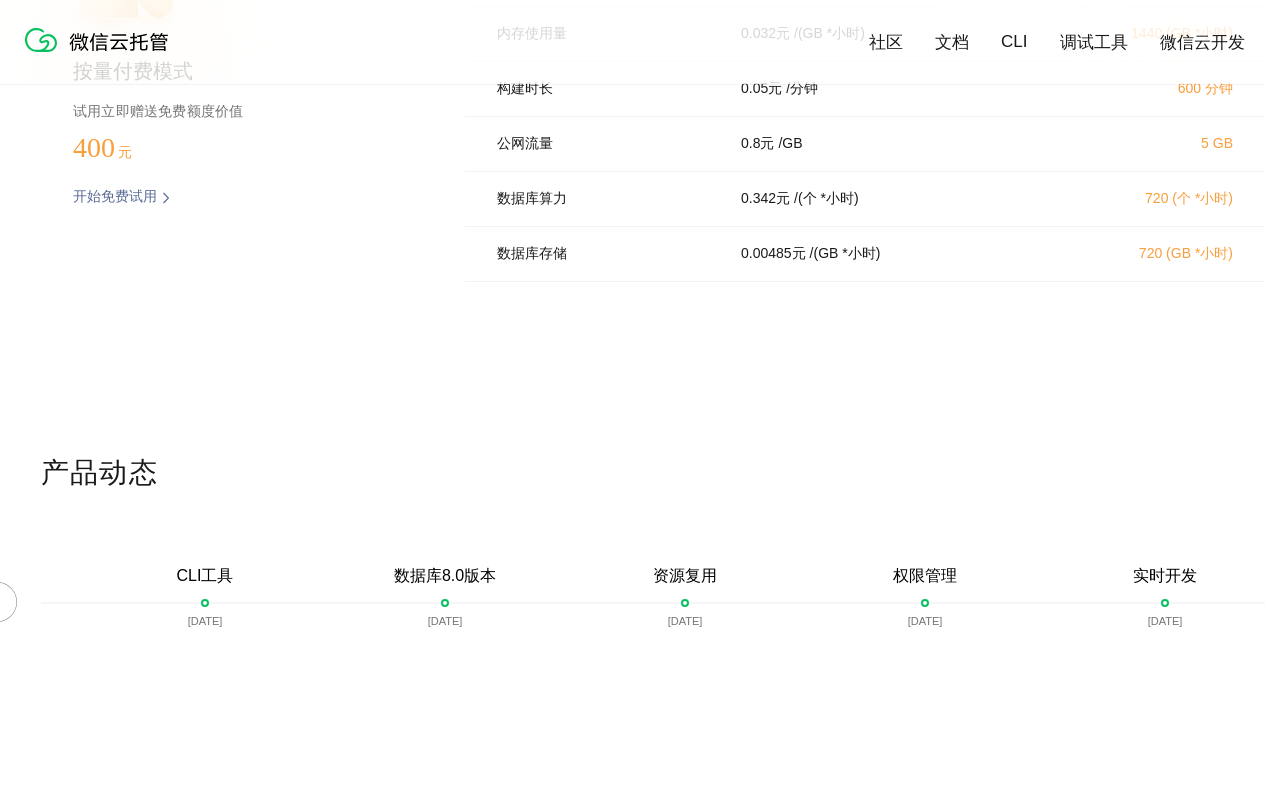 click at bounding box center (61, 612) 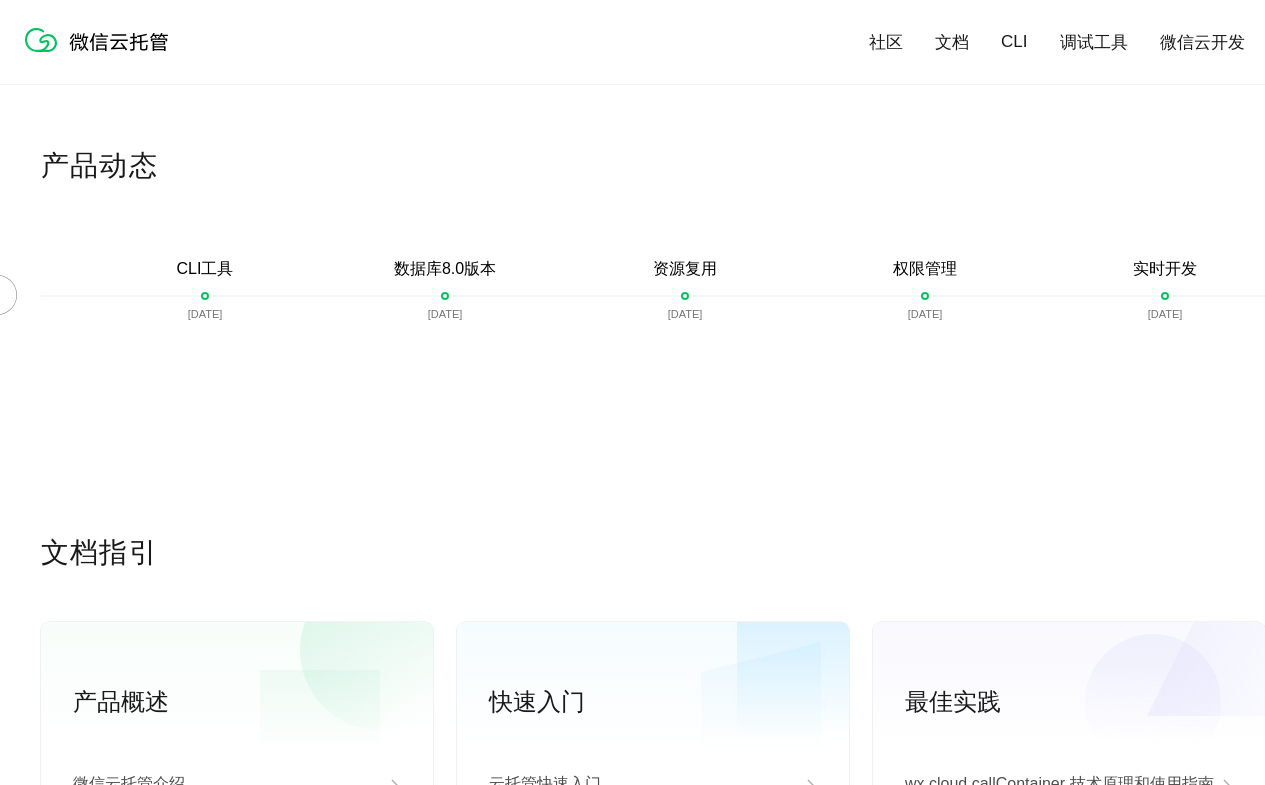 click at bounding box center (1245, 305) 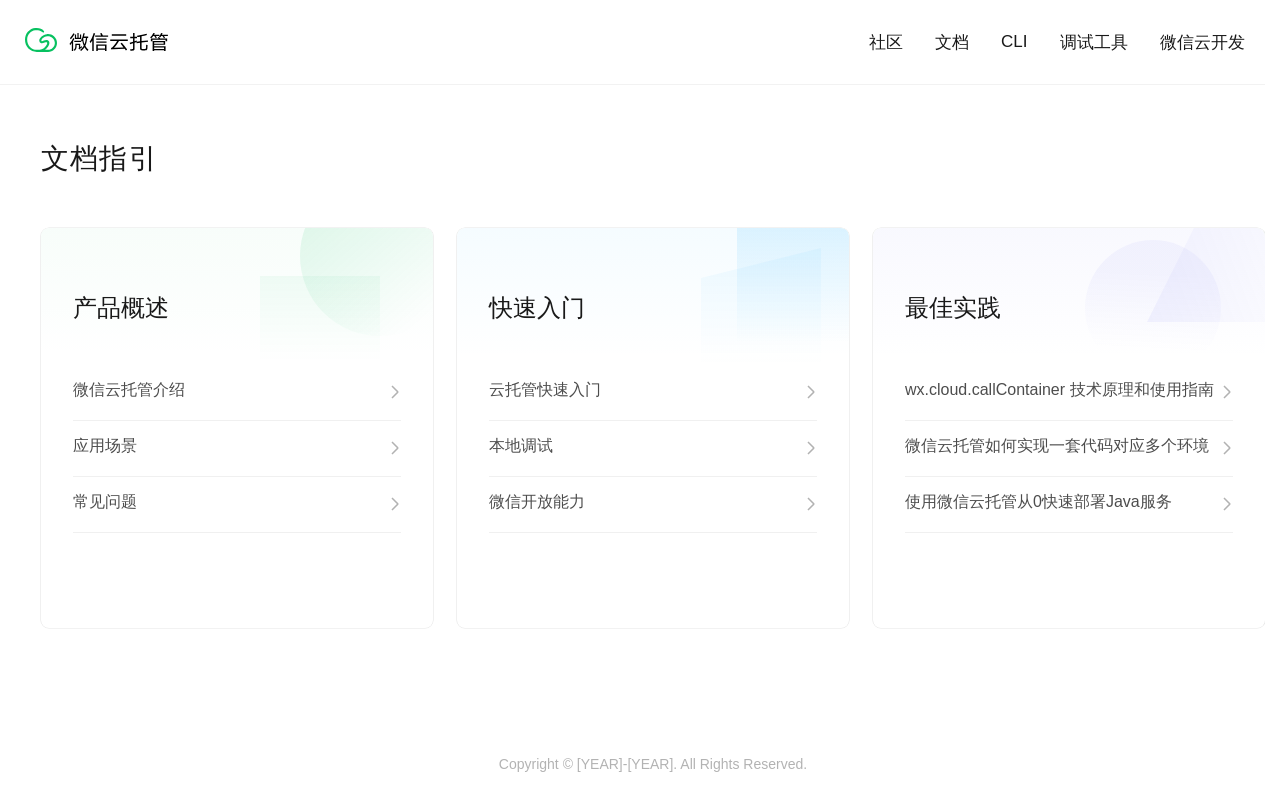 click on "微信云托管介绍" at bounding box center [237, 392] 